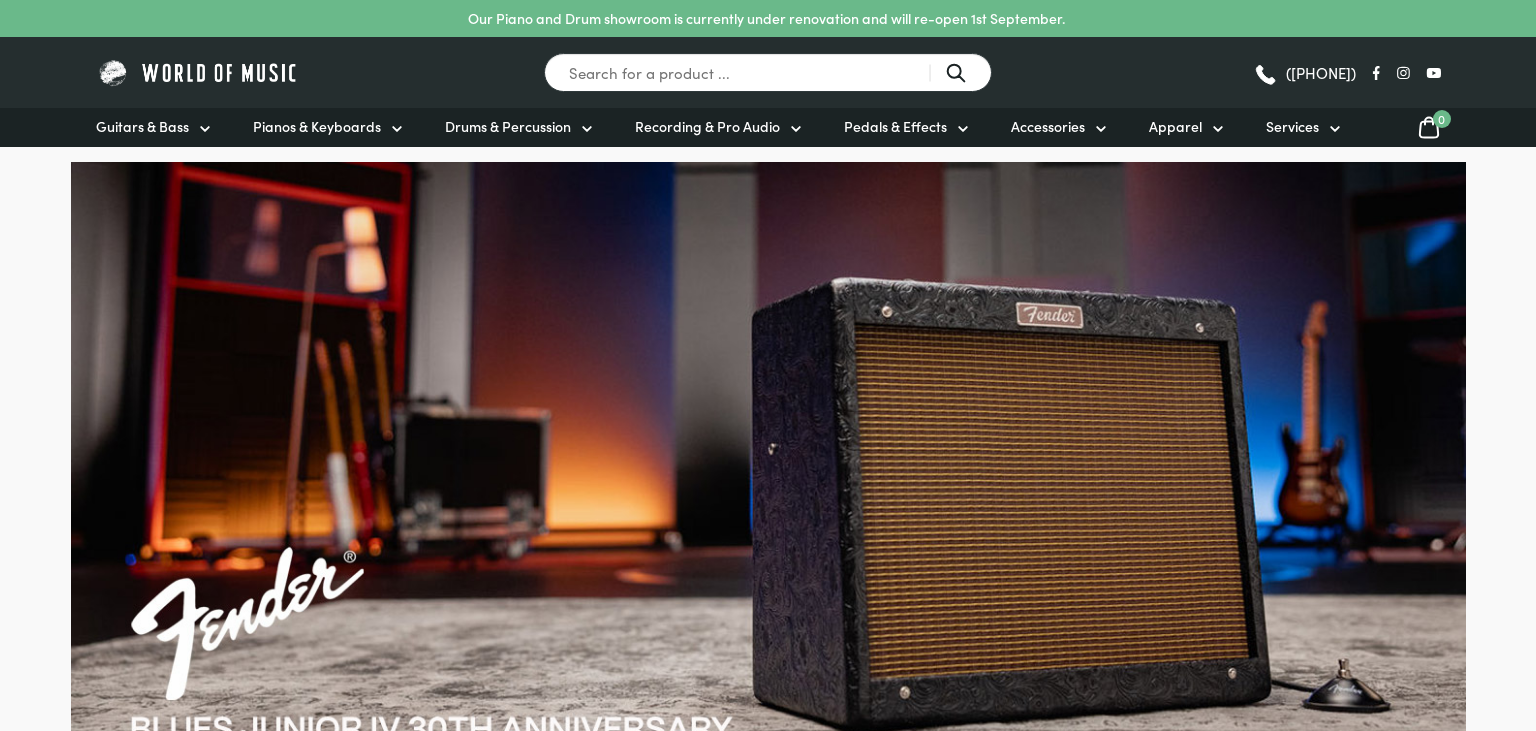 scroll, scrollTop: 0, scrollLeft: 0, axis: both 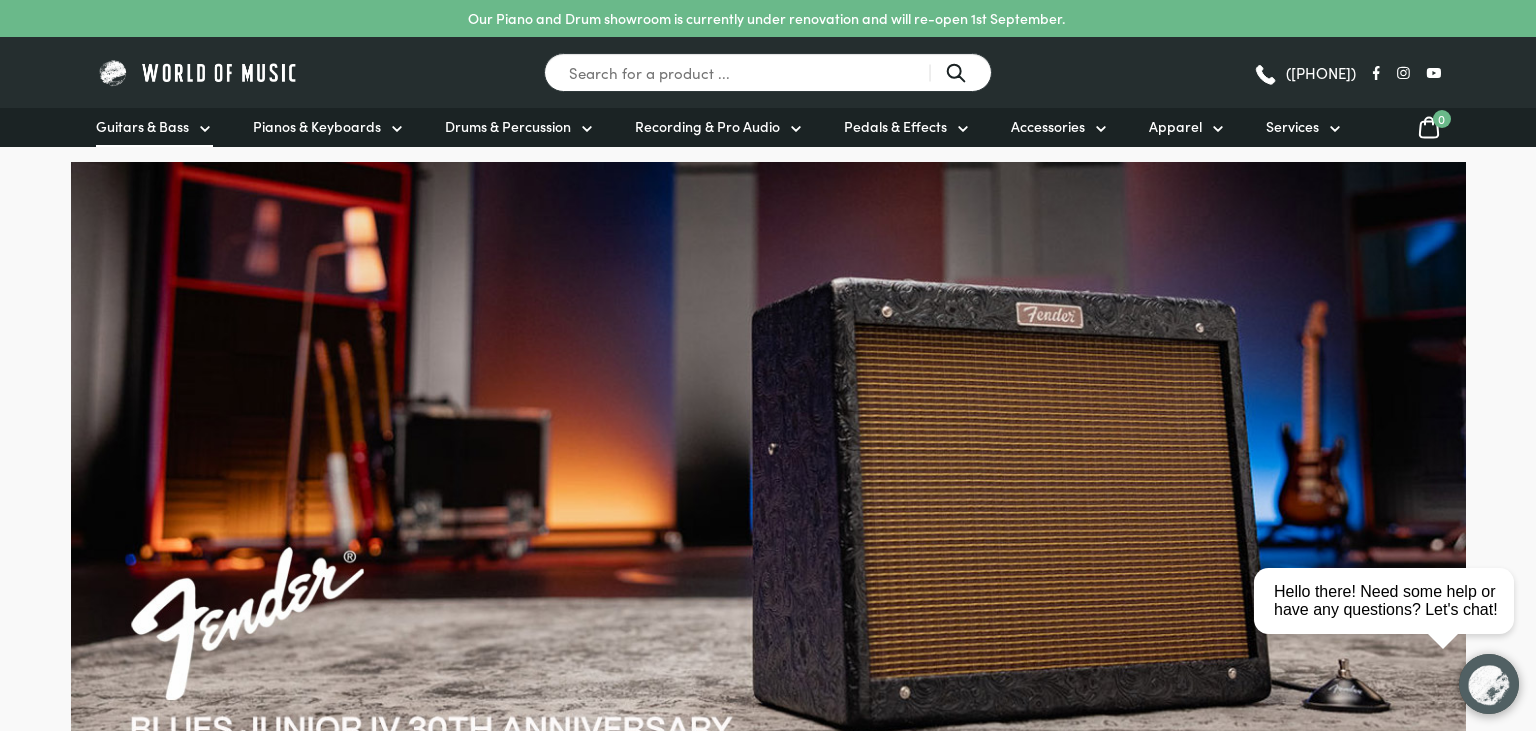 click on "Guitars & Bass" at bounding box center [142, 126] 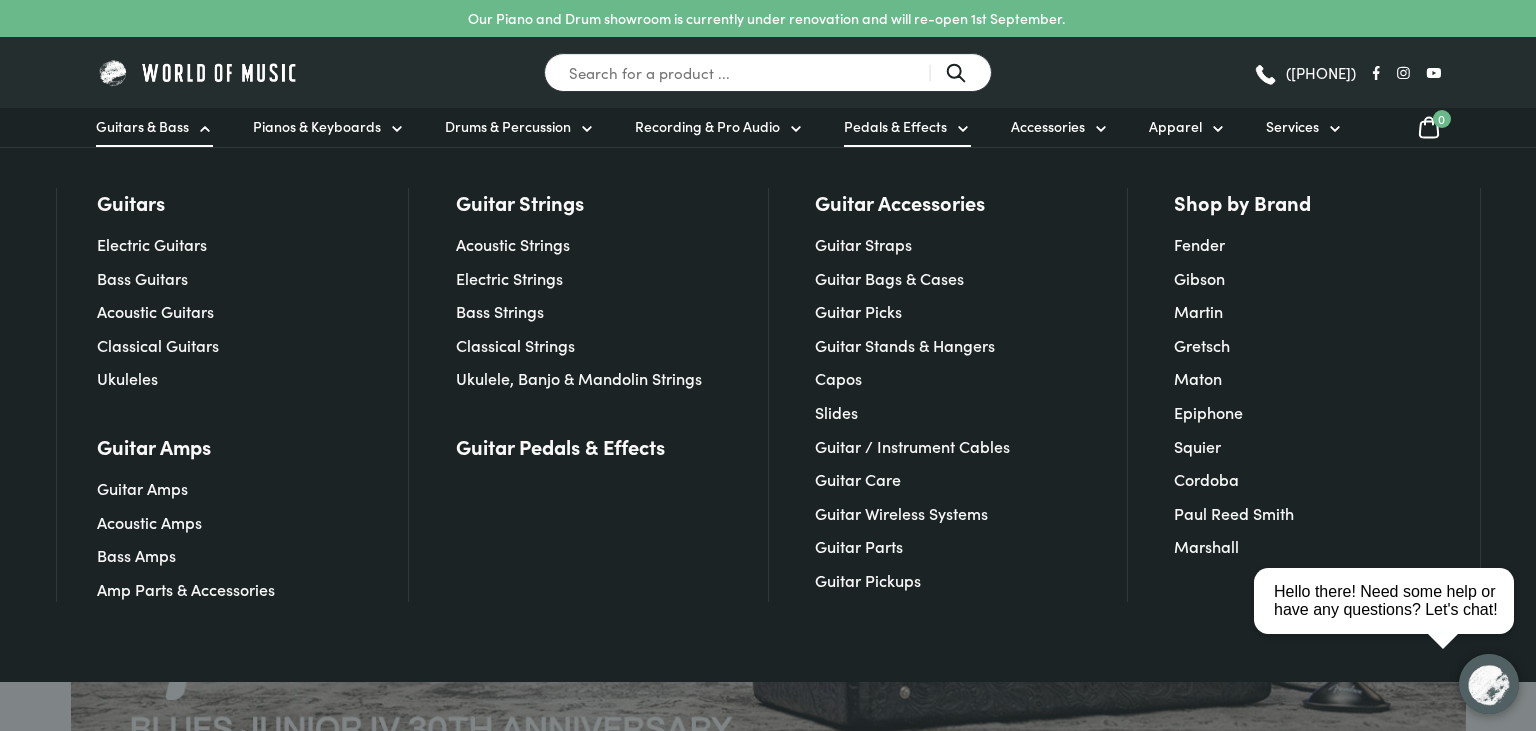 click on "Pedals & Effects" at bounding box center (895, 126) 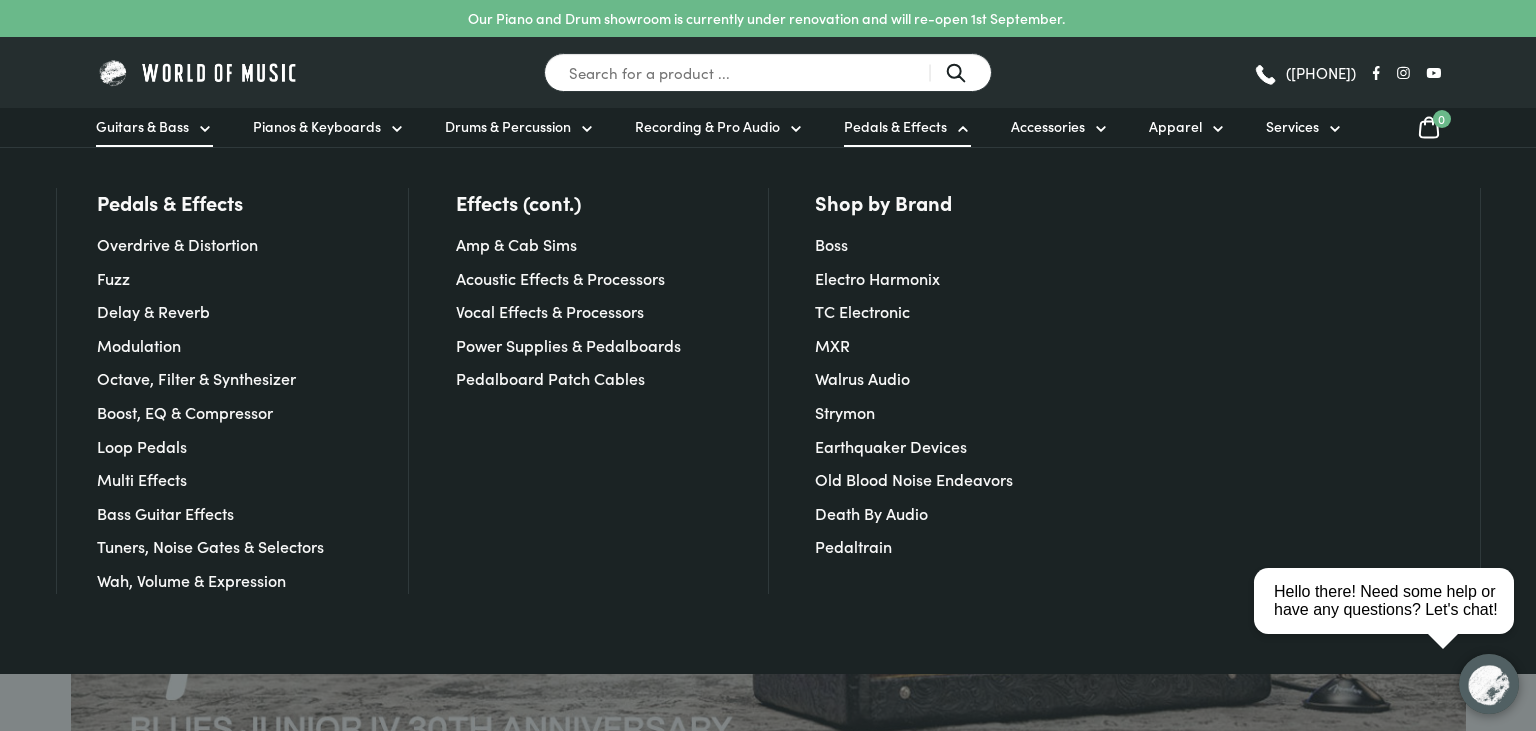 click on "Guitars & Bass" at bounding box center [142, 126] 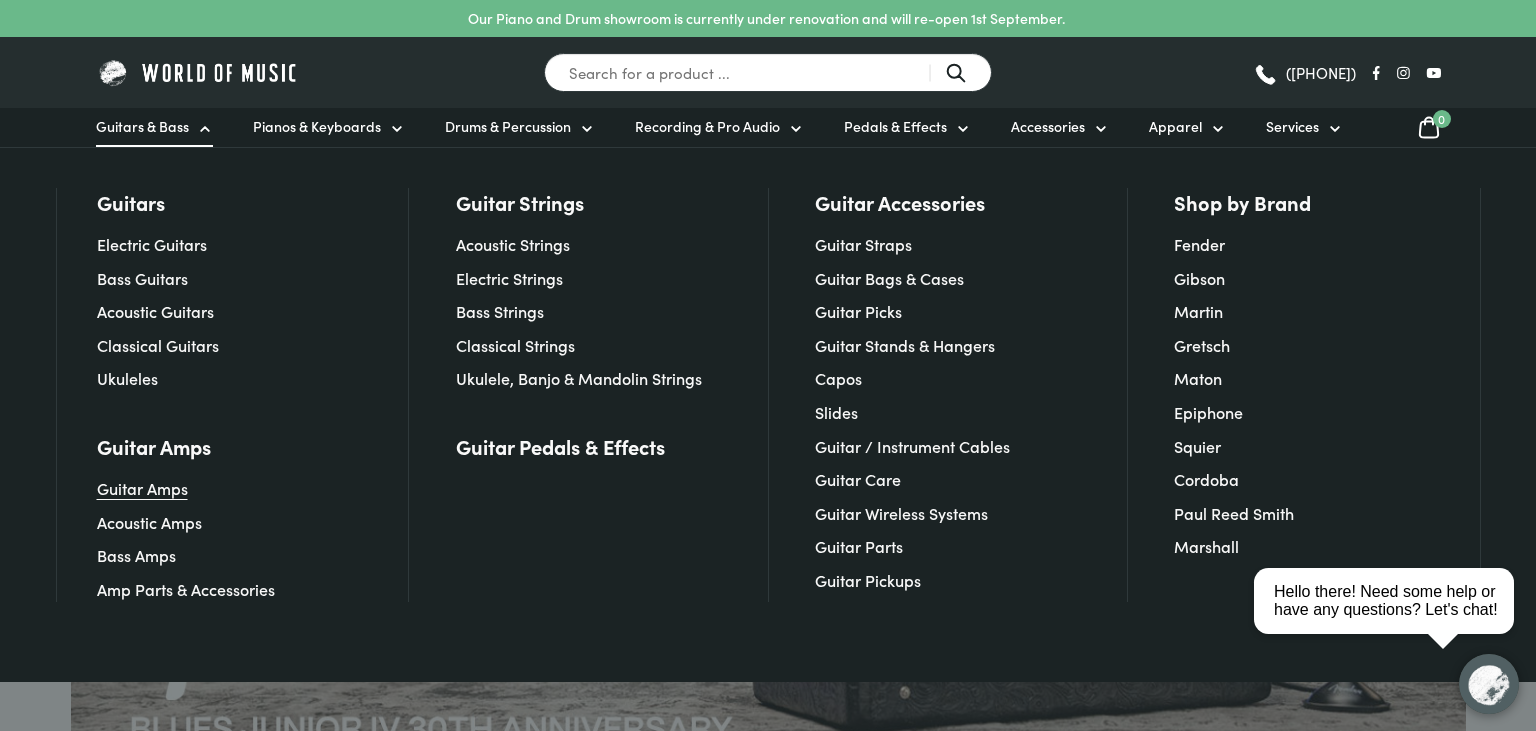 click on "Guitar Amps" at bounding box center [142, 488] 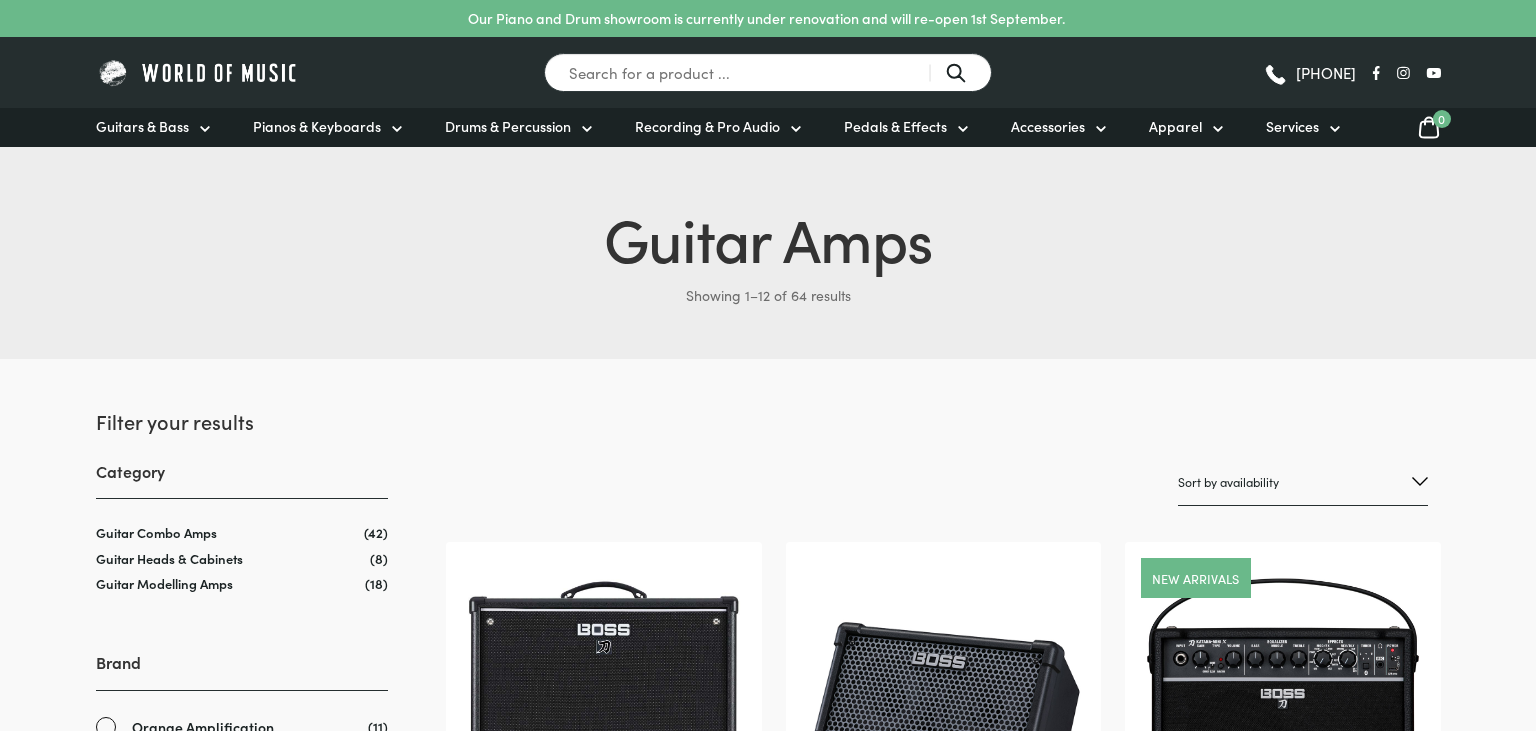 scroll, scrollTop: 0, scrollLeft: 0, axis: both 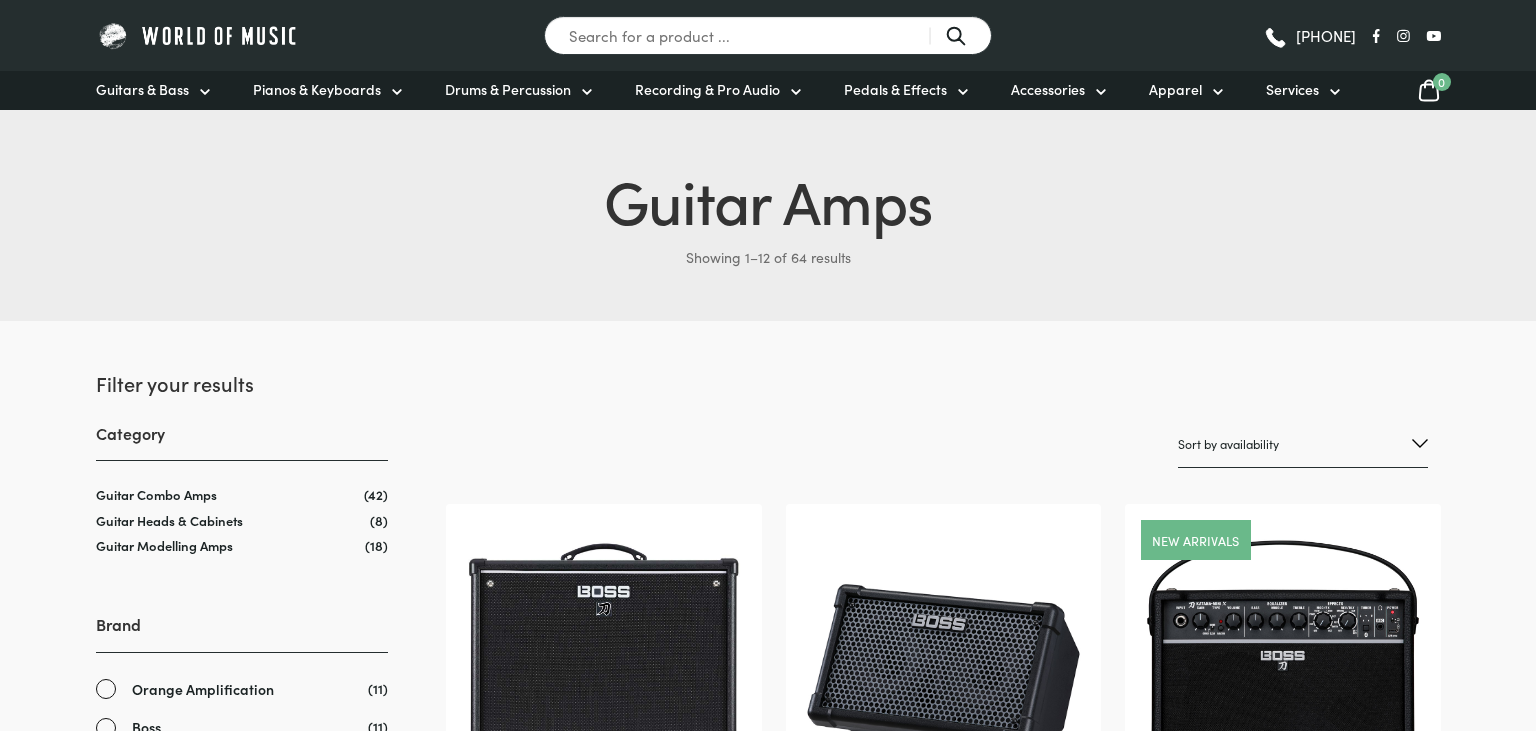 click on "Our Piano and Drum showroom is currently under renovation and will re-open 1st September.
Search for a product ...
(03) 9557 8600
Guitars & Bass
Guitars" at bounding box center [768, 2185] 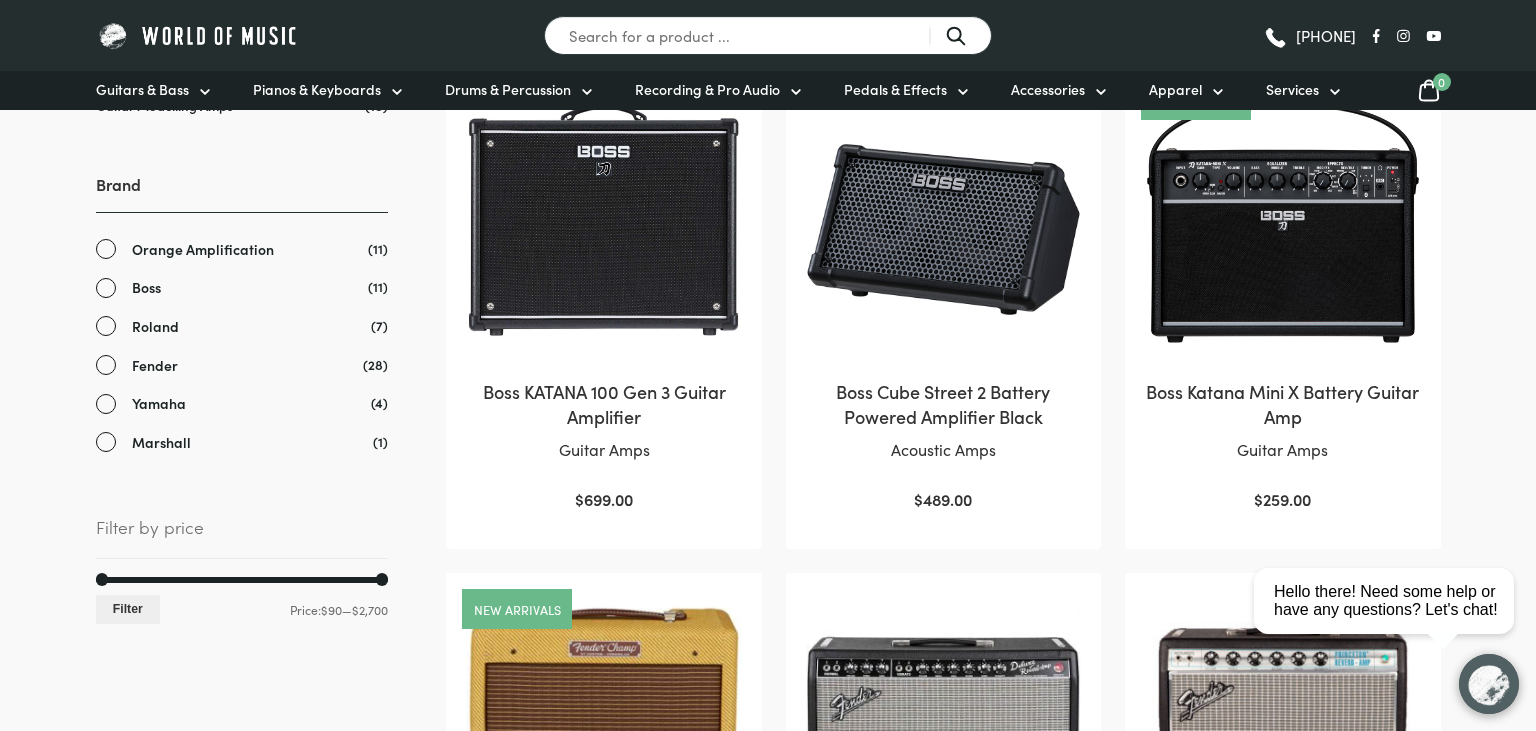 scroll, scrollTop: 369, scrollLeft: 0, axis: vertical 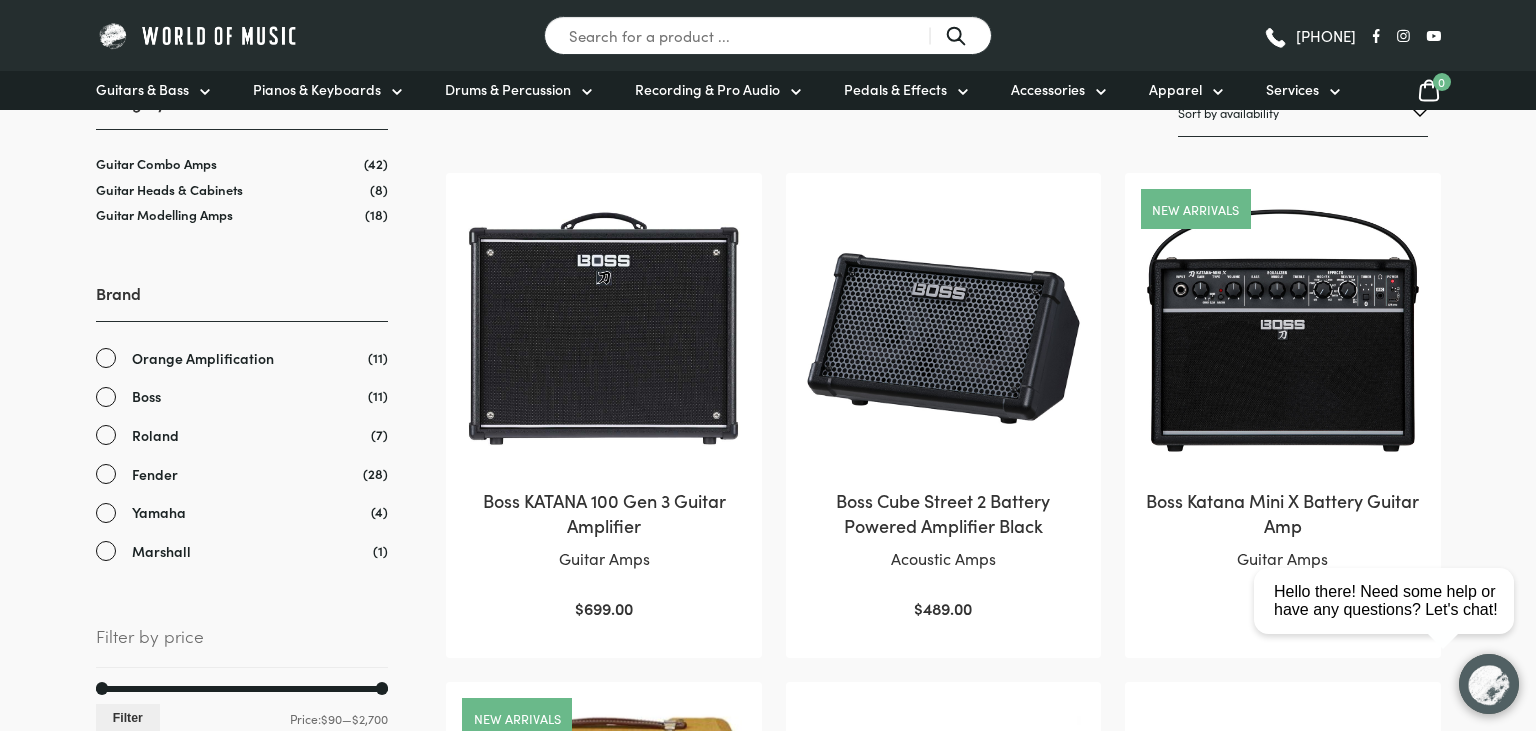 click on "Fender" at bounding box center (242, 474) 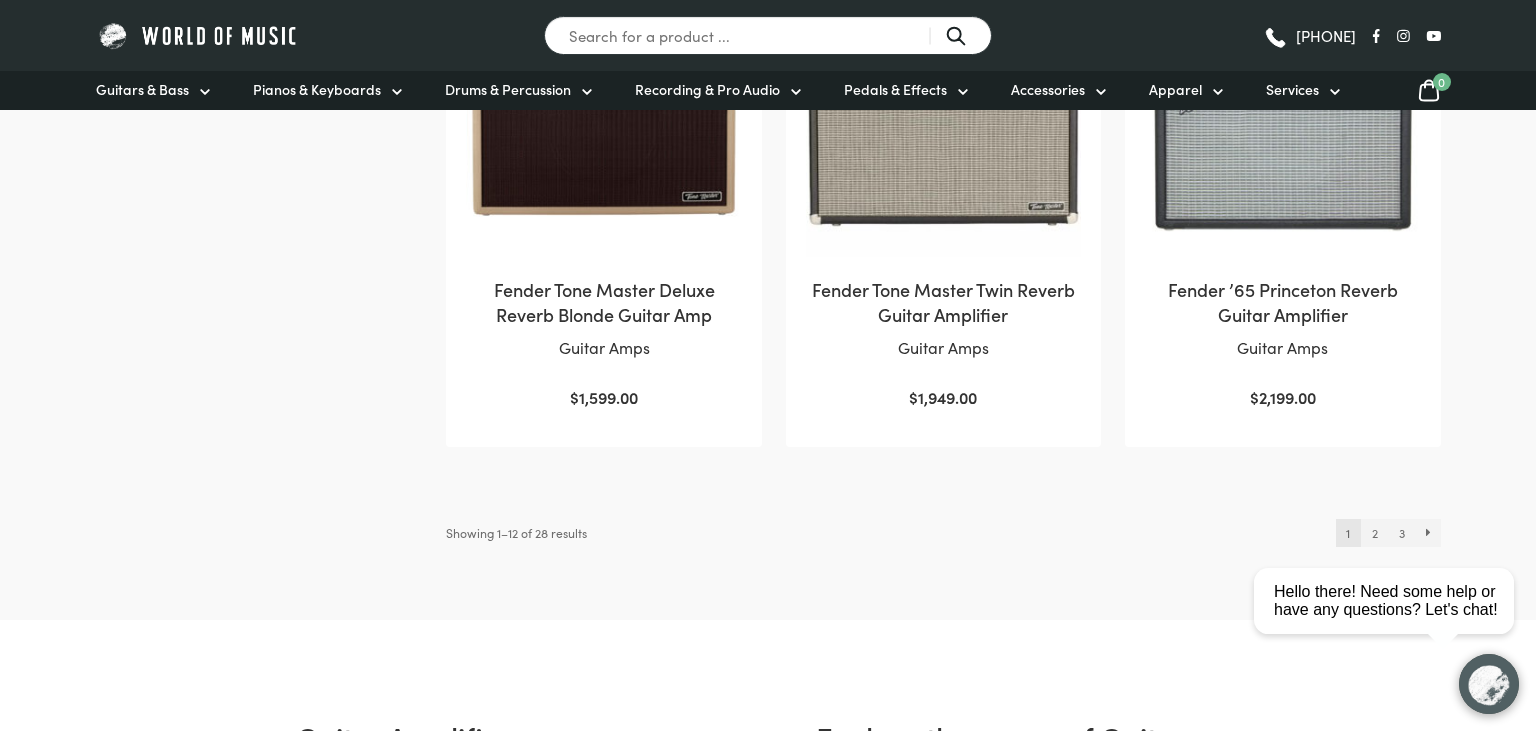 scroll, scrollTop: 2112, scrollLeft: 0, axis: vertical 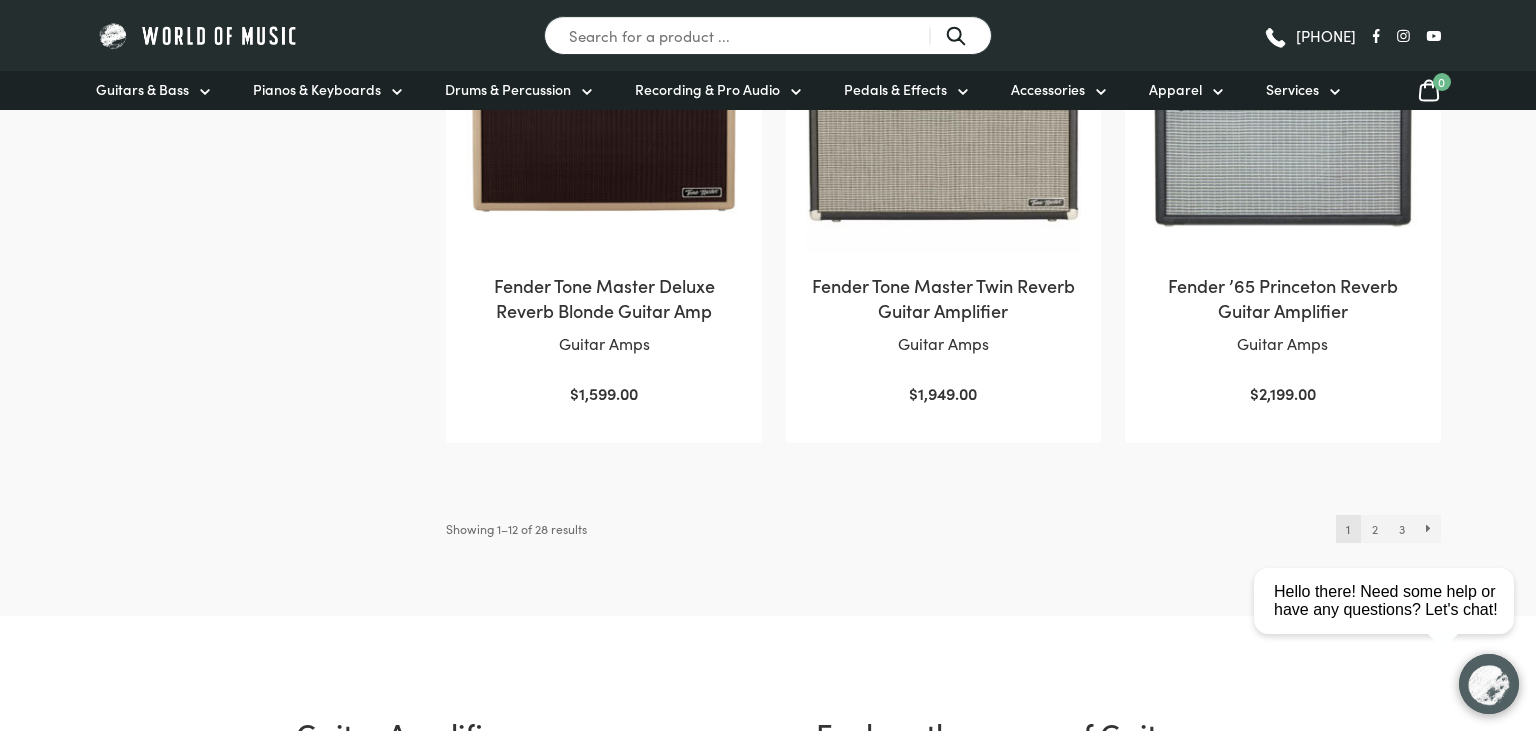 click on "close Hello there! Need some help or have any questions? Let's chat!" at bounding box center [1391, 511] 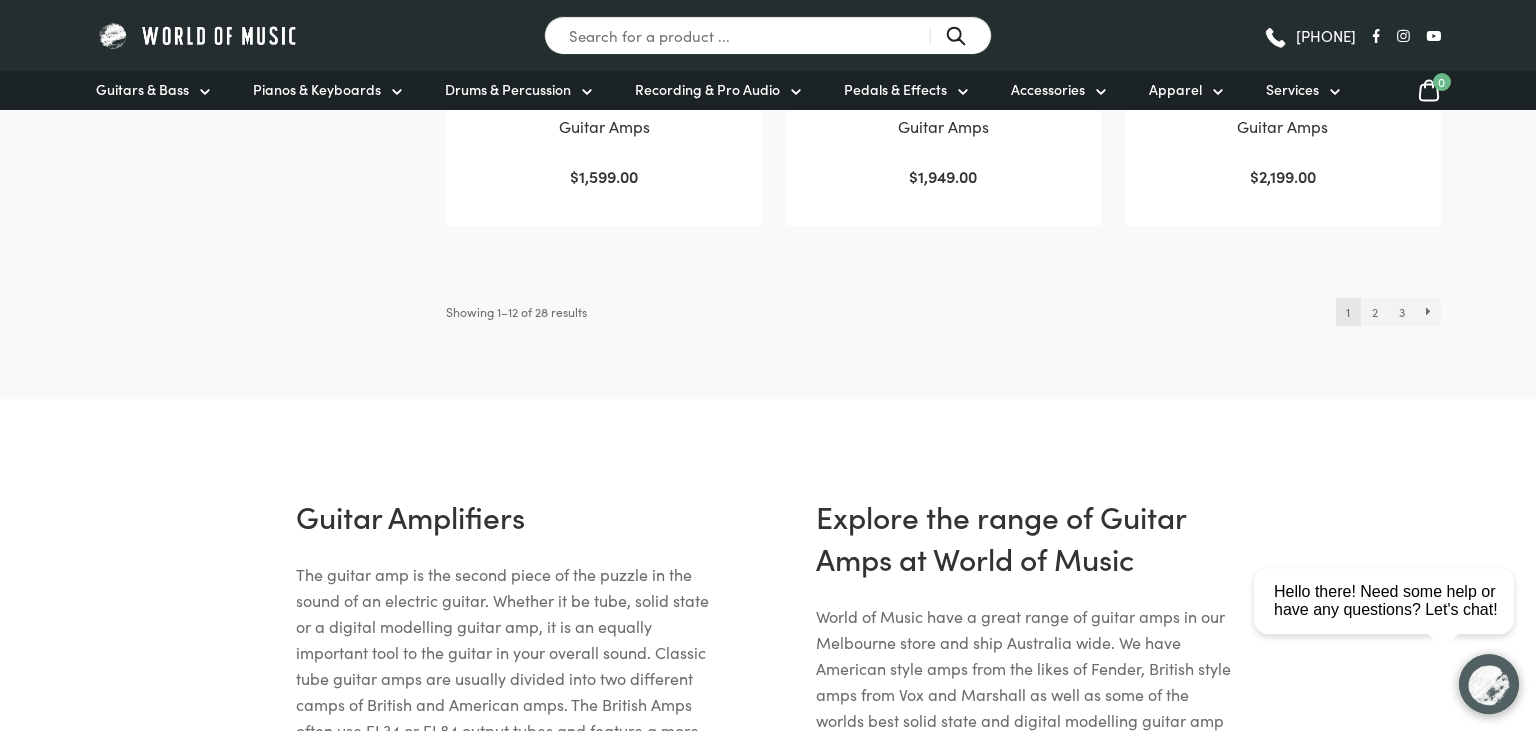 scroll, scrollTop: 2334, scrollLeft: 0, axis: vertical 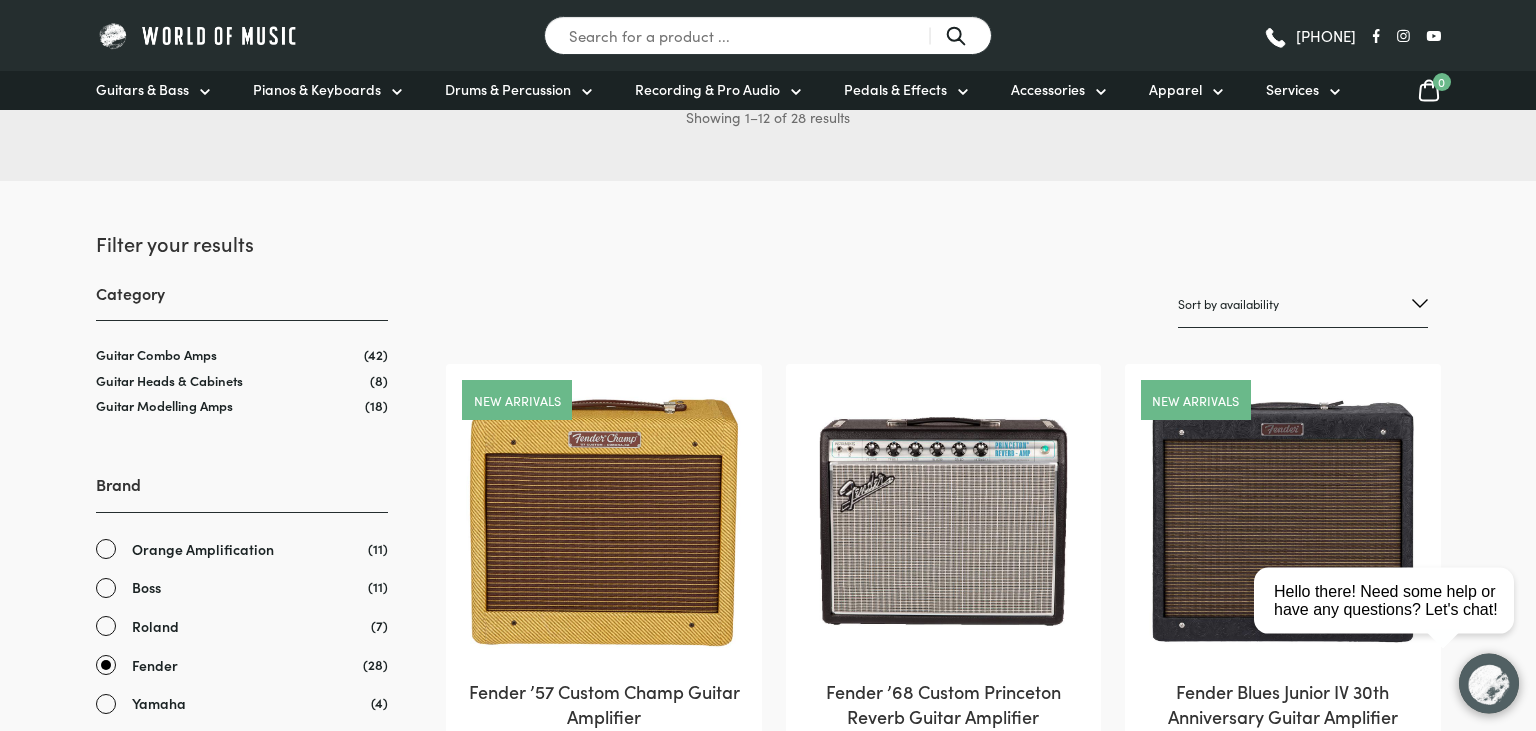 click on "Sort by popularity
Sort by average rating
Sort by latest
Sort by price: low to high
Sort by price: high to low
Sort by name: A to Z
Sort by name: Z to A
Sort by availability
Show sale items first" at bounding box center [1303, 304] 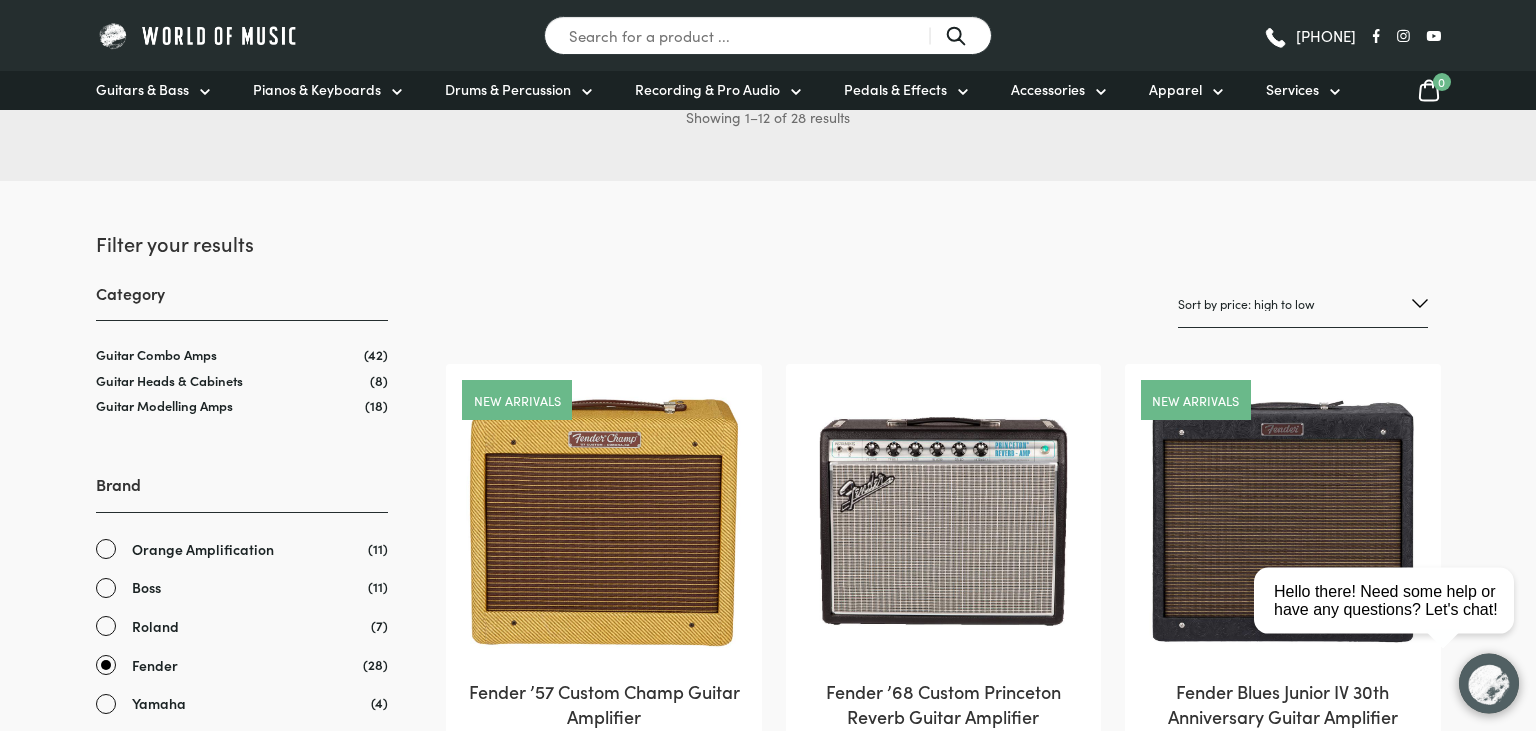click on "Sort by price: high to low" at bounding box center [0, 0] 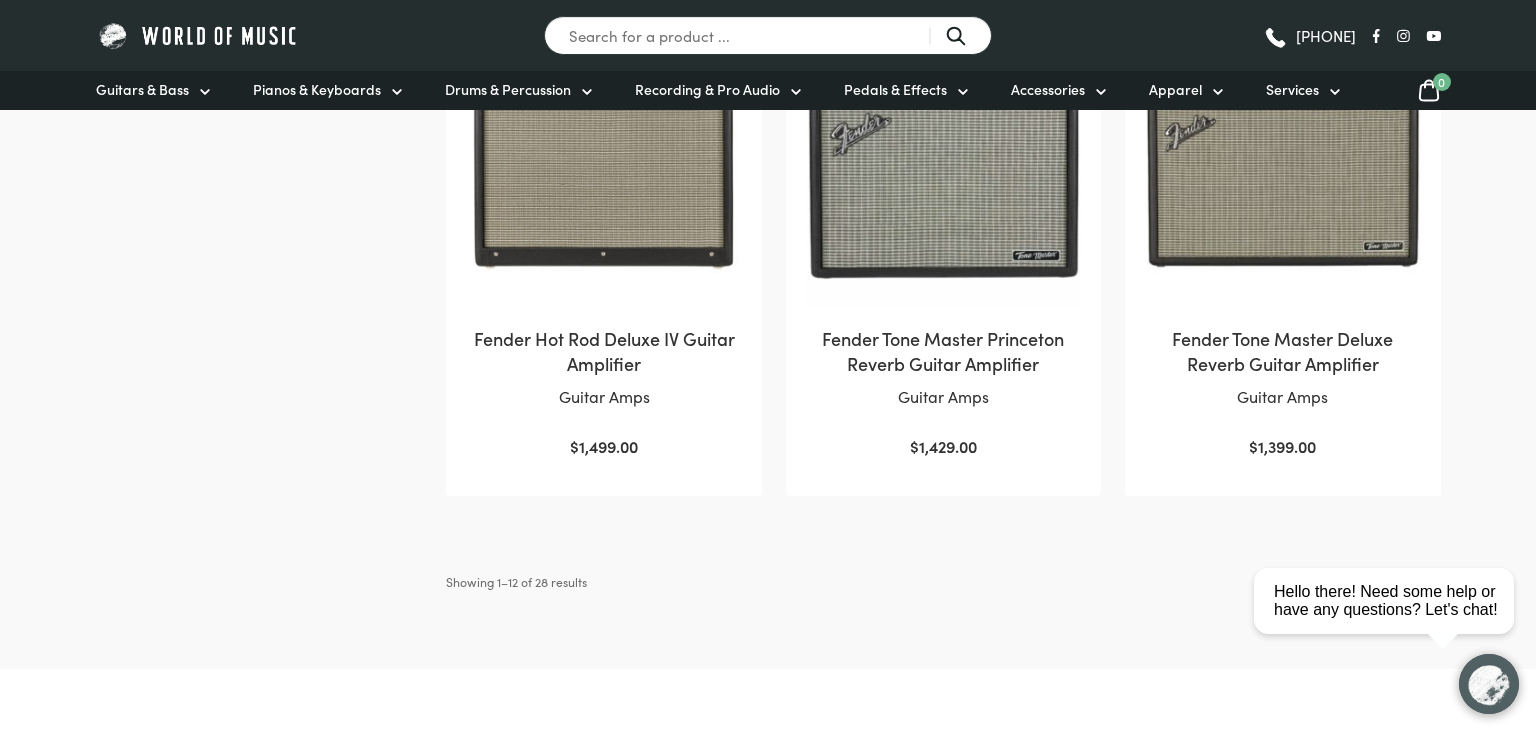 scroll, scrollTop: 2164, scrollLeft: 0, axis: vertical 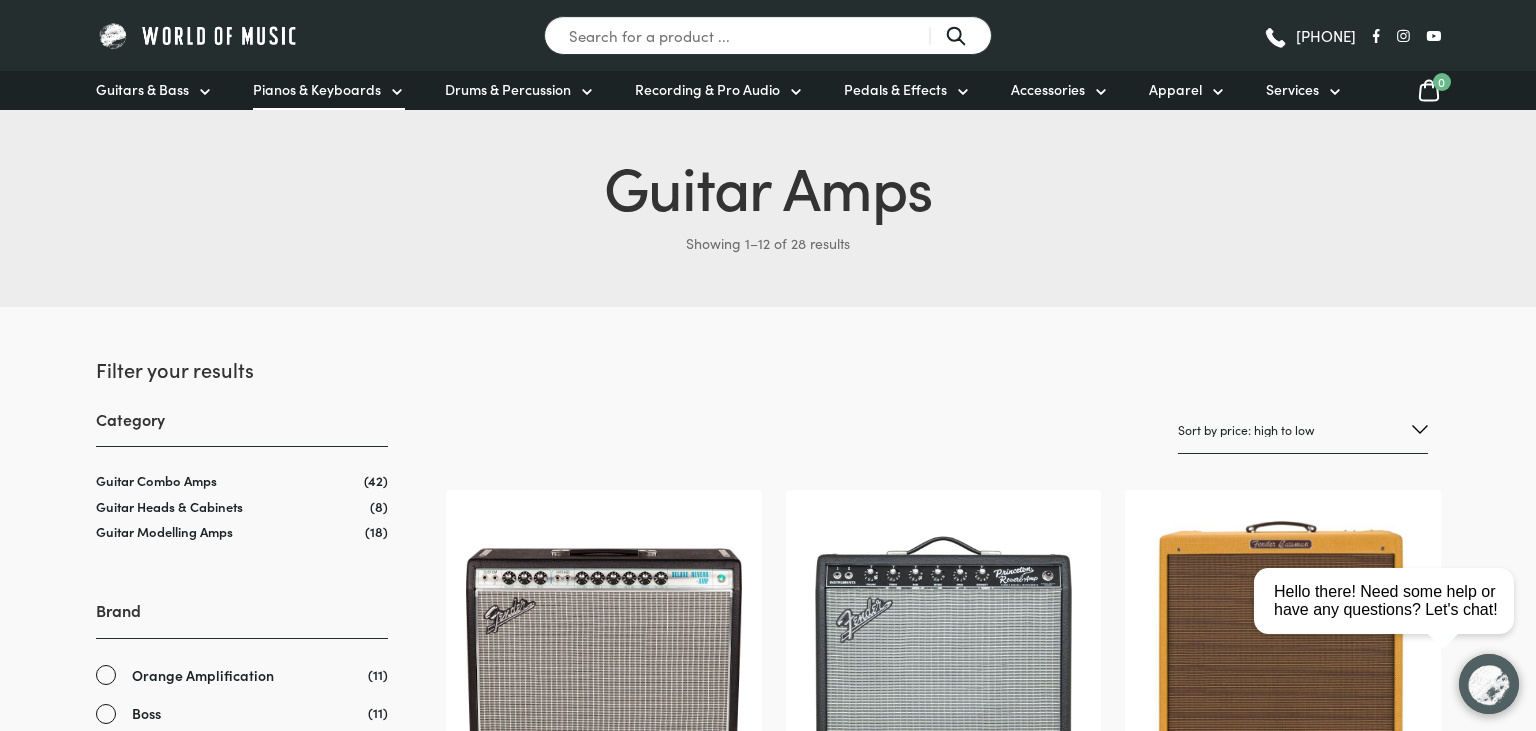 click on "Pianos & Keyboards" at bounding box center (317, 89) 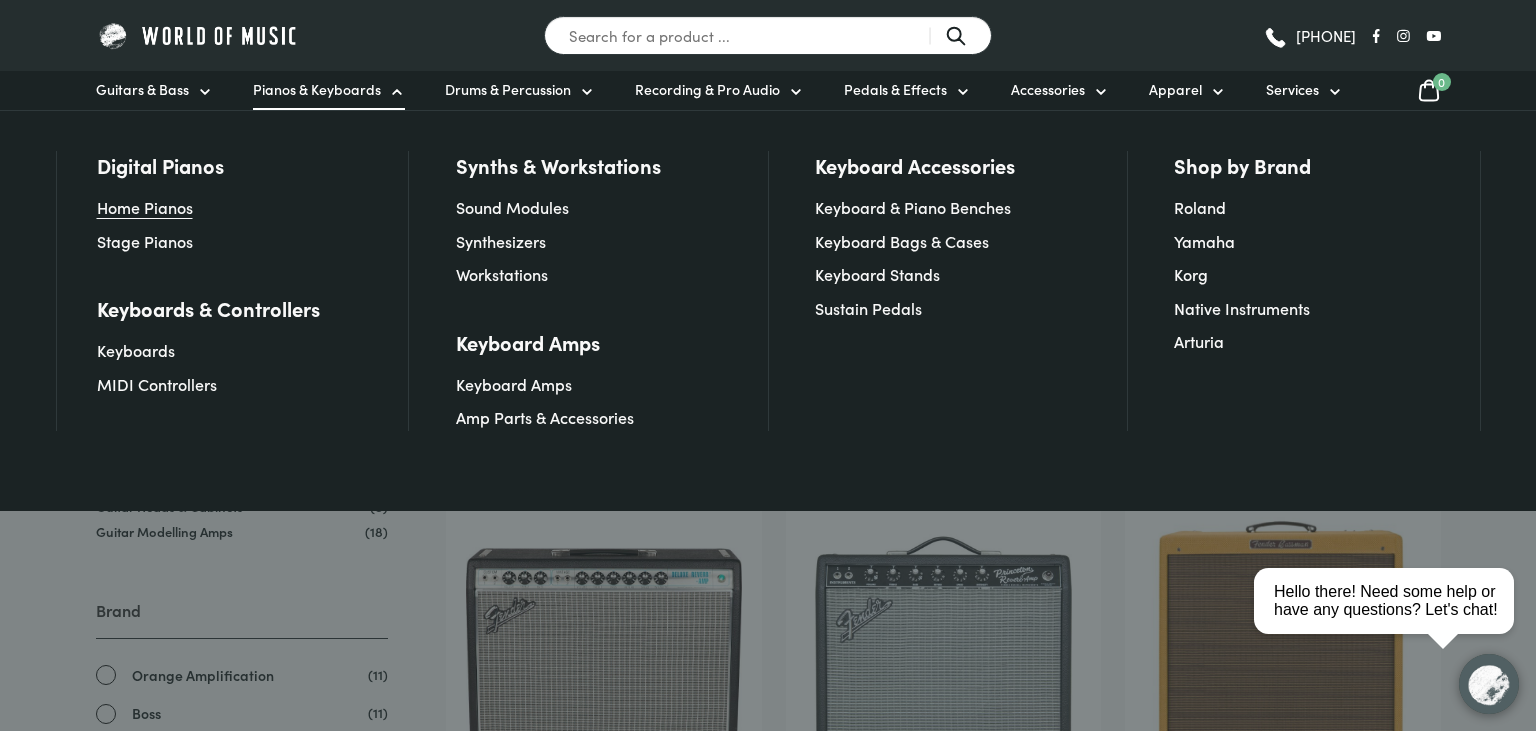click on "Home Pianos" at bounding box center (145, 207) 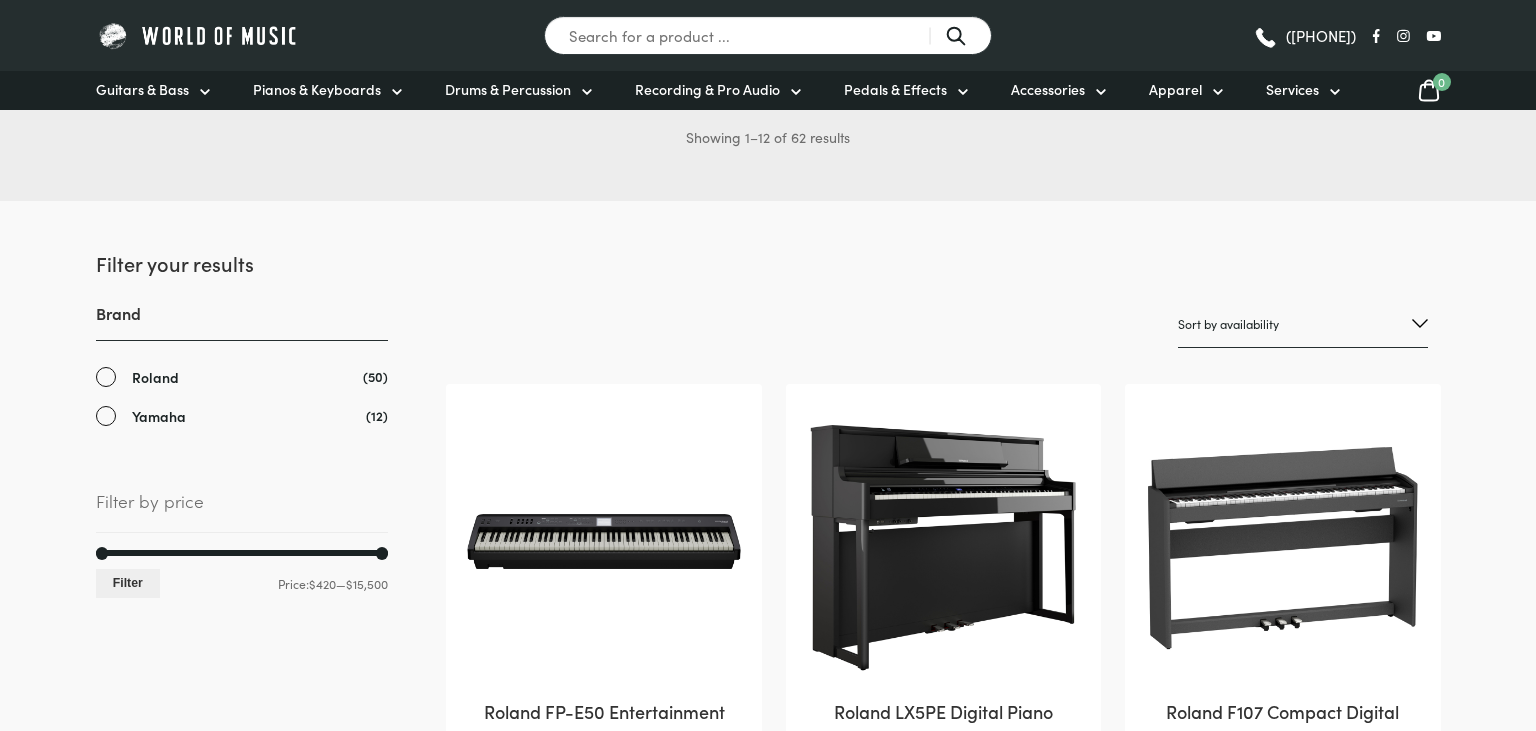 scroll, scrollTop: 0, scrollLeft: 0, axis: both 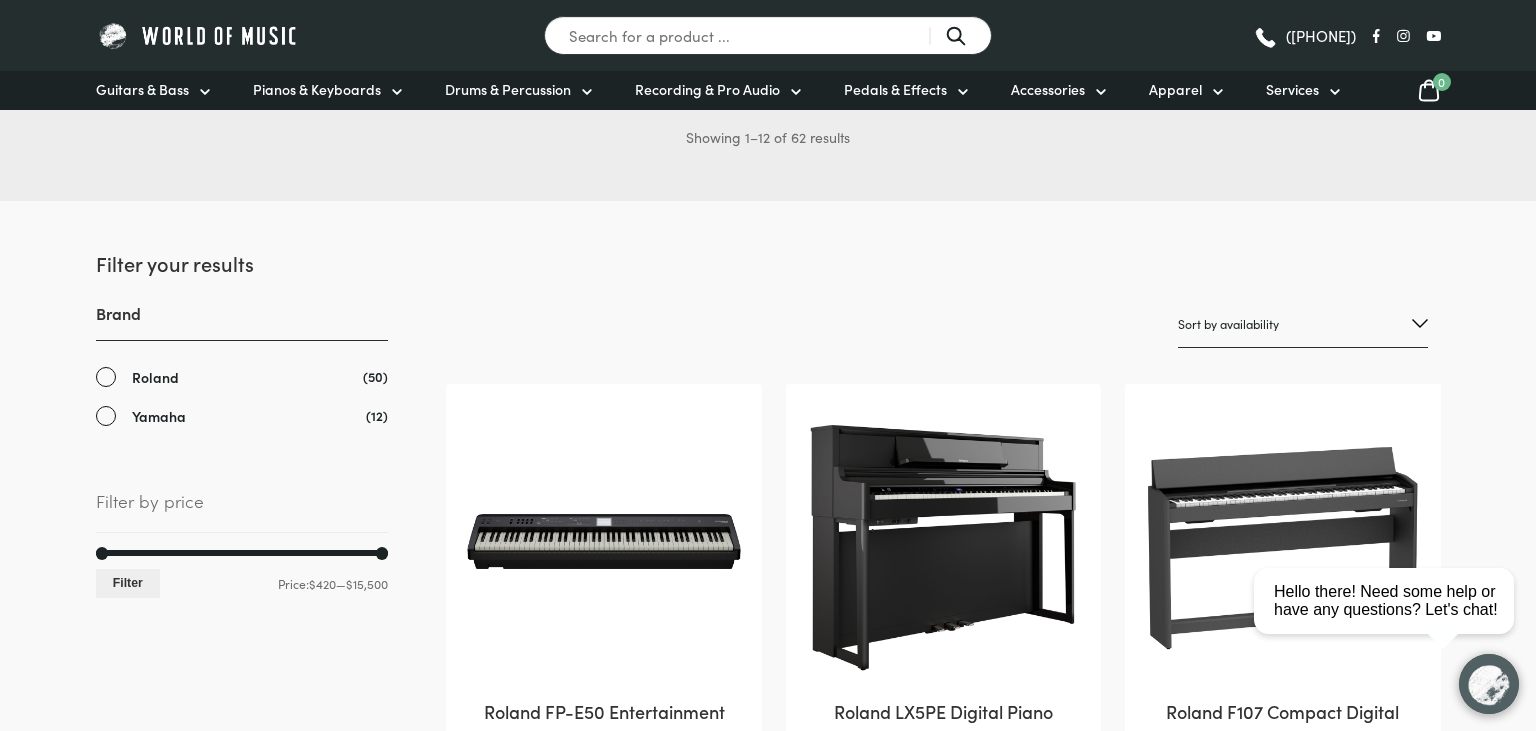 click on "Roland" at bounding box center [242, 377] 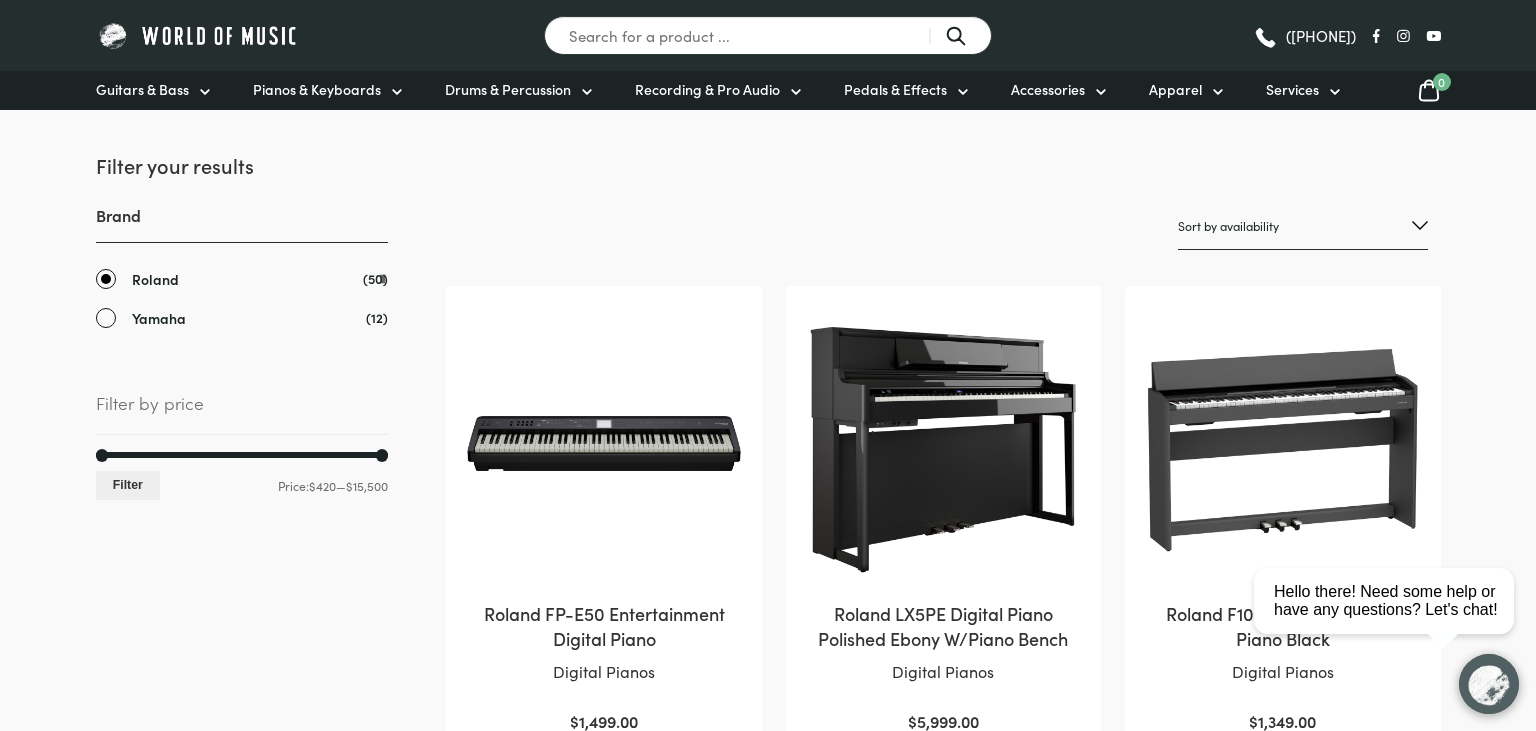 scroll, scrollTop: 240, scrollLeft: 0, axis: vertical 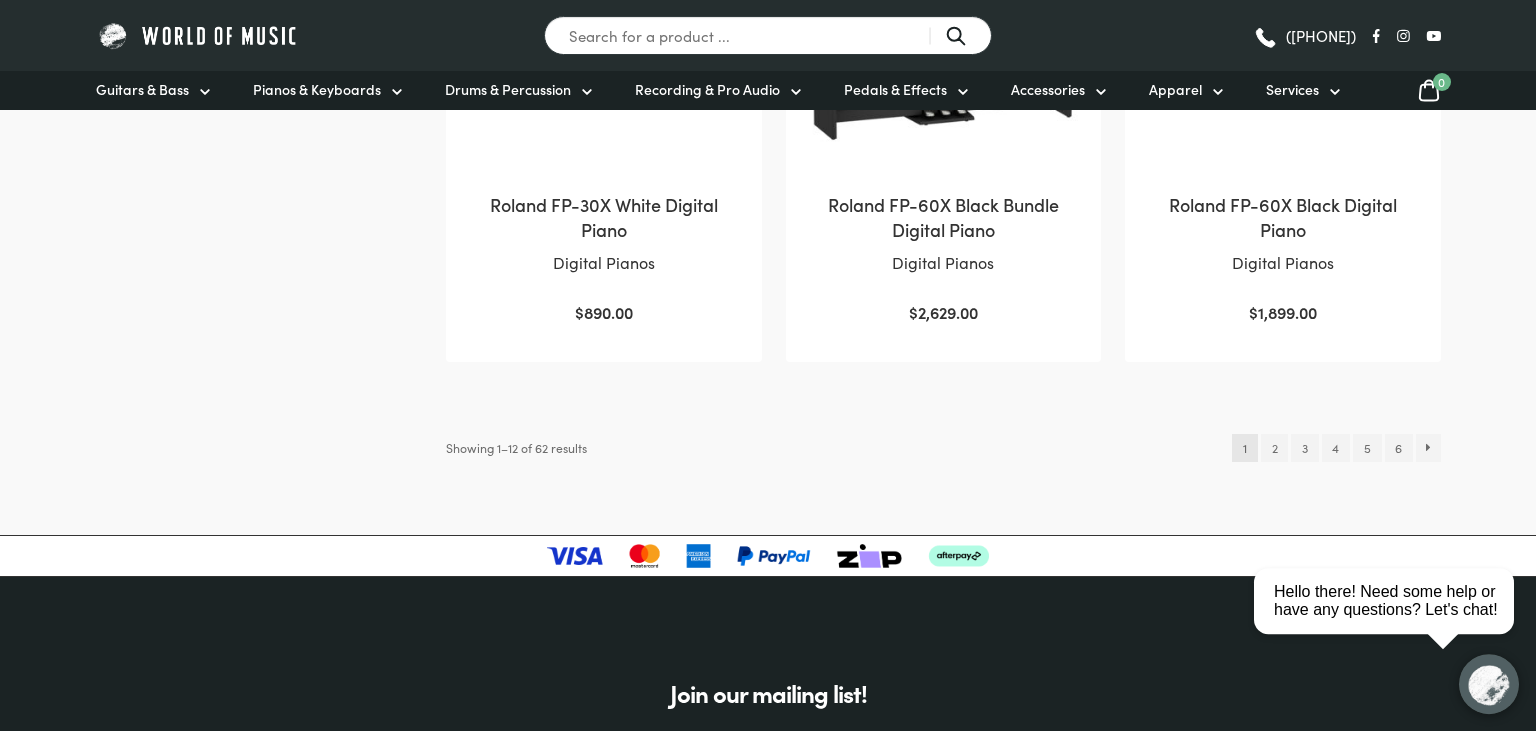 click on "Sort by popularity
Sort by average rating
Sort by latest
Sort by price: low to high
Sort by price: high to low
Sort by name: A to Z
Sort by name: Z to A
Sort by availability
Show sale items first
Roland FP-E50 Entertainment Digital Piano Digital Pianos
$ 1,499.00
Roland LX5PE Digital Piano Polished Ebony W/Piano Bench Digital Pianos
$ 5,999.00
Roland F107 Compact Digital Piano Black Digital Pianos
$ 1,349.00
Roland F701 Black Digital Piano W/Piano Bench Digital Pianos
$ 1,995.00
Roland F701 Light Oak Digital Piano W/Piano Bench Digital Pianos
$ 1,995.00
Roland F701 White Digital Piano W/Piano Bench Digital Pianos
$ 1,995.00
Roland FP-10 Portable Digital Piano Digital Pianos
$ 799.00" at bounding box center (768, -625) 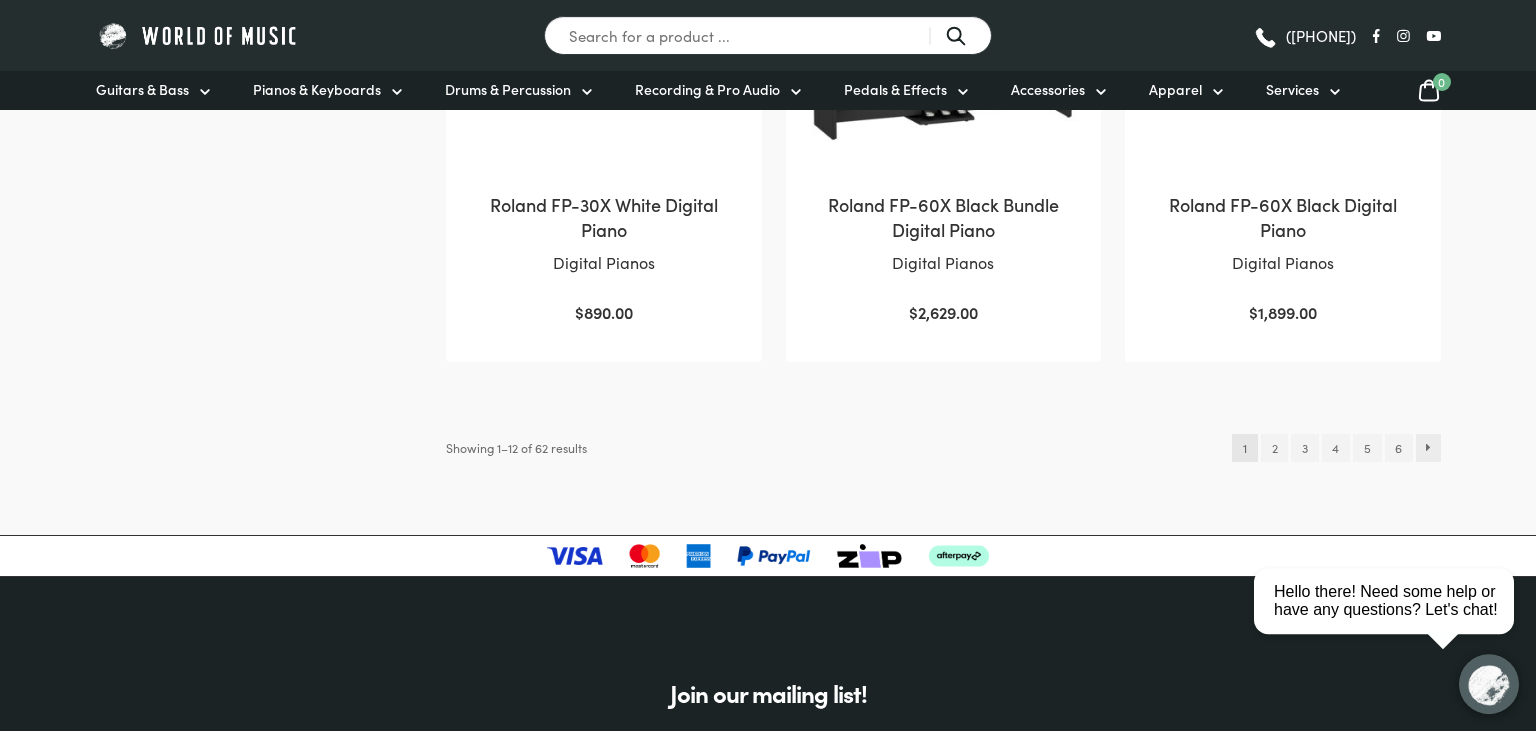 click on "→" at bounding box center (1428, 448) 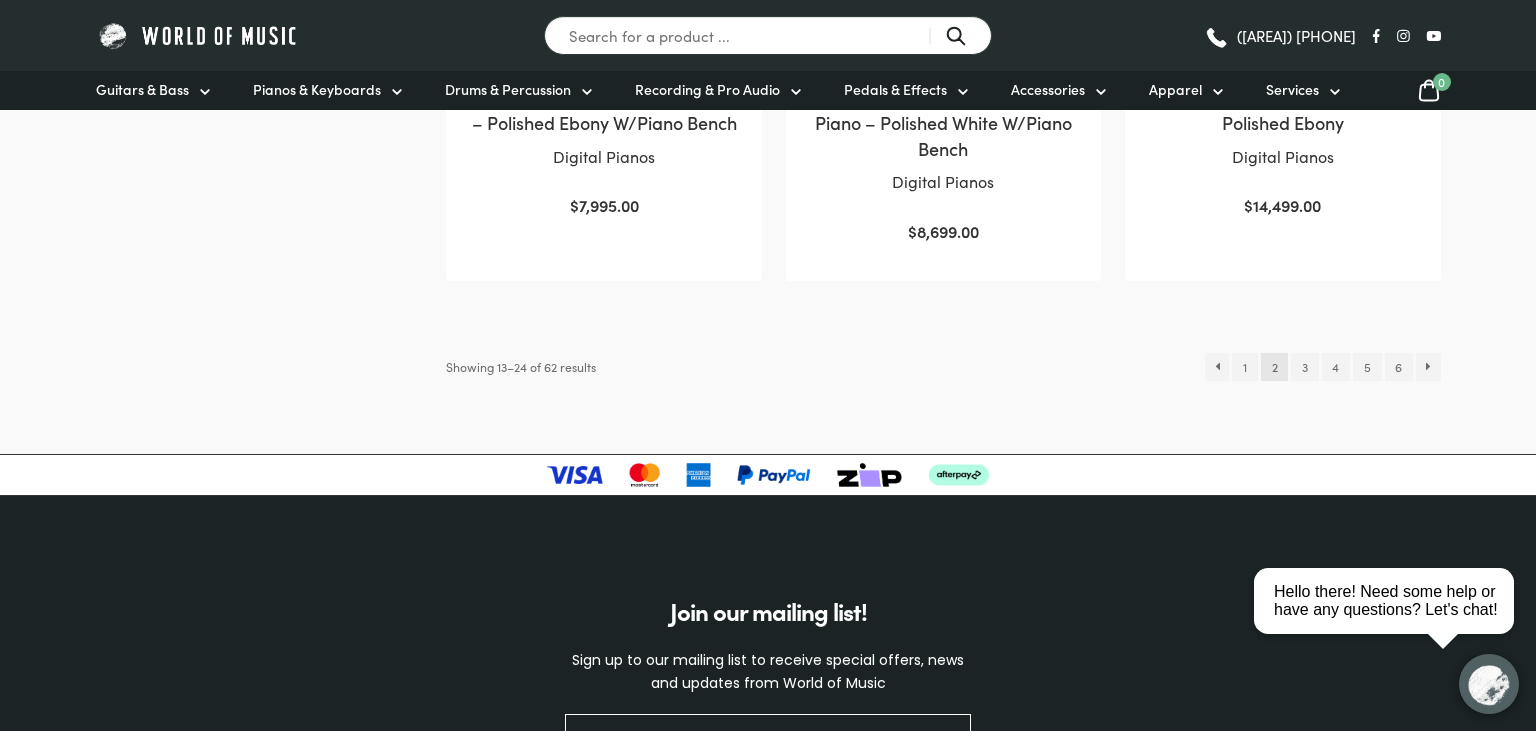 scroll, scrollTop: 2376, scrollLeft: 0, axis: vertical 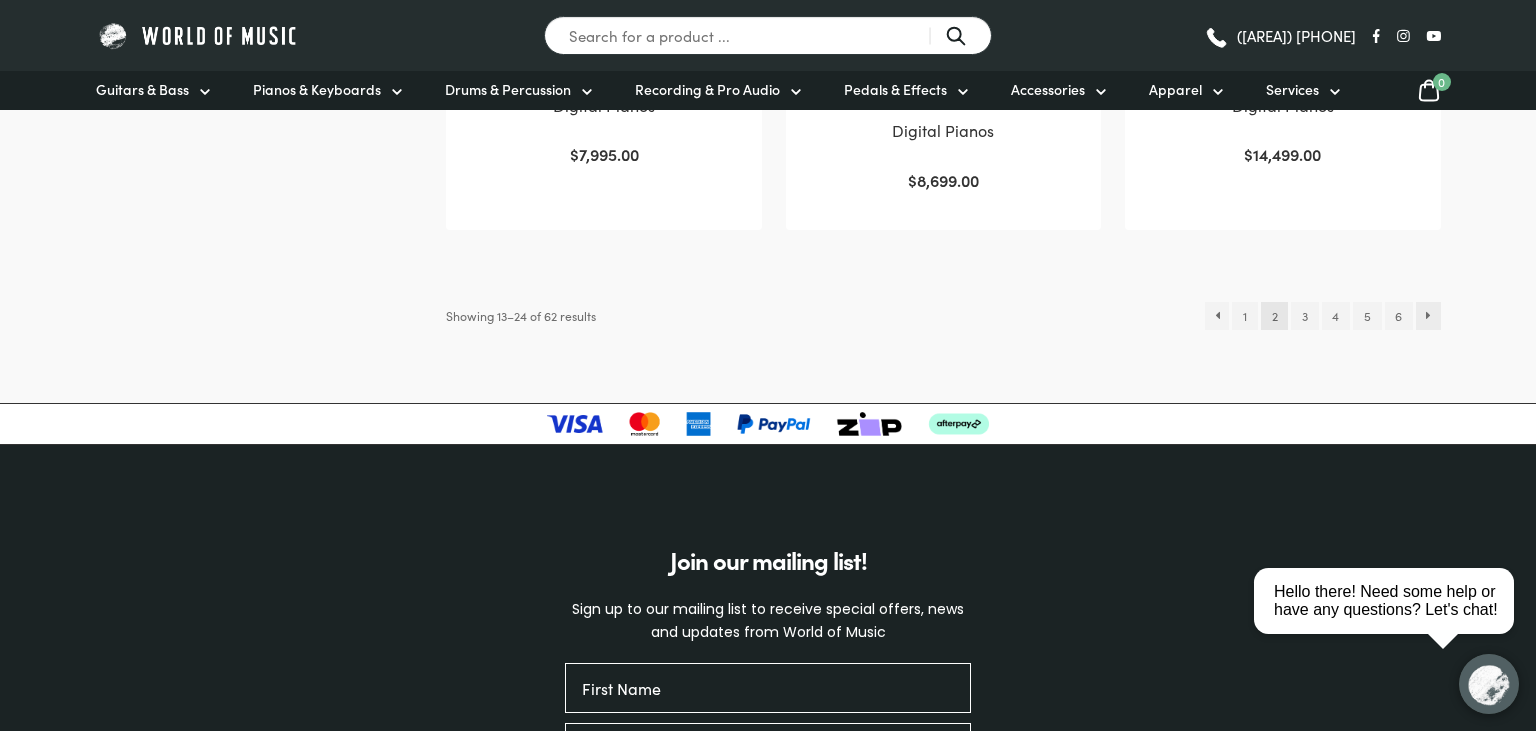 click on "→" at bounding box center (1428, 316) 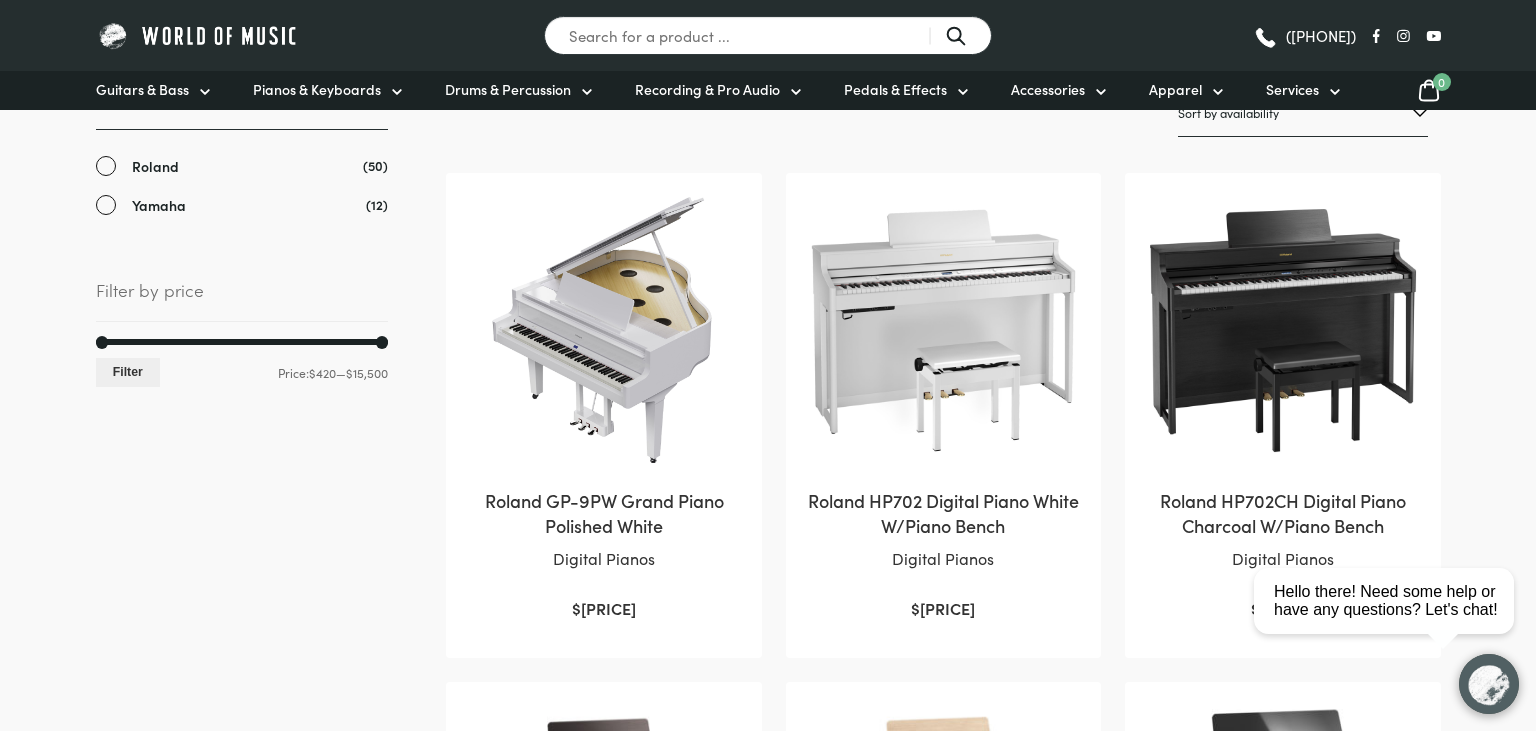 scroll, scrollTop: 0, scrollLeft: 0, axis: both 